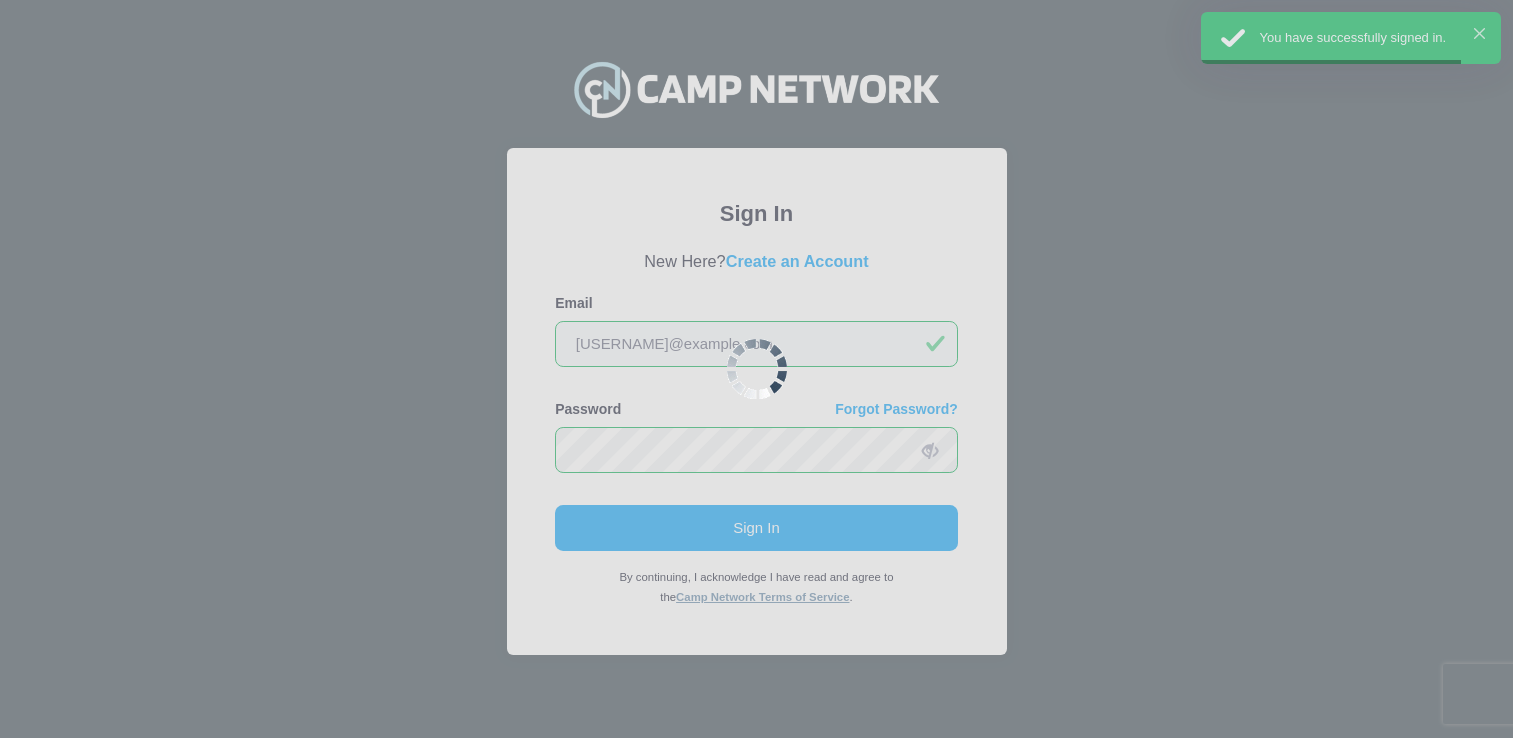 scroll, scrollTop: 0, scrollLeft: 0, axis: both 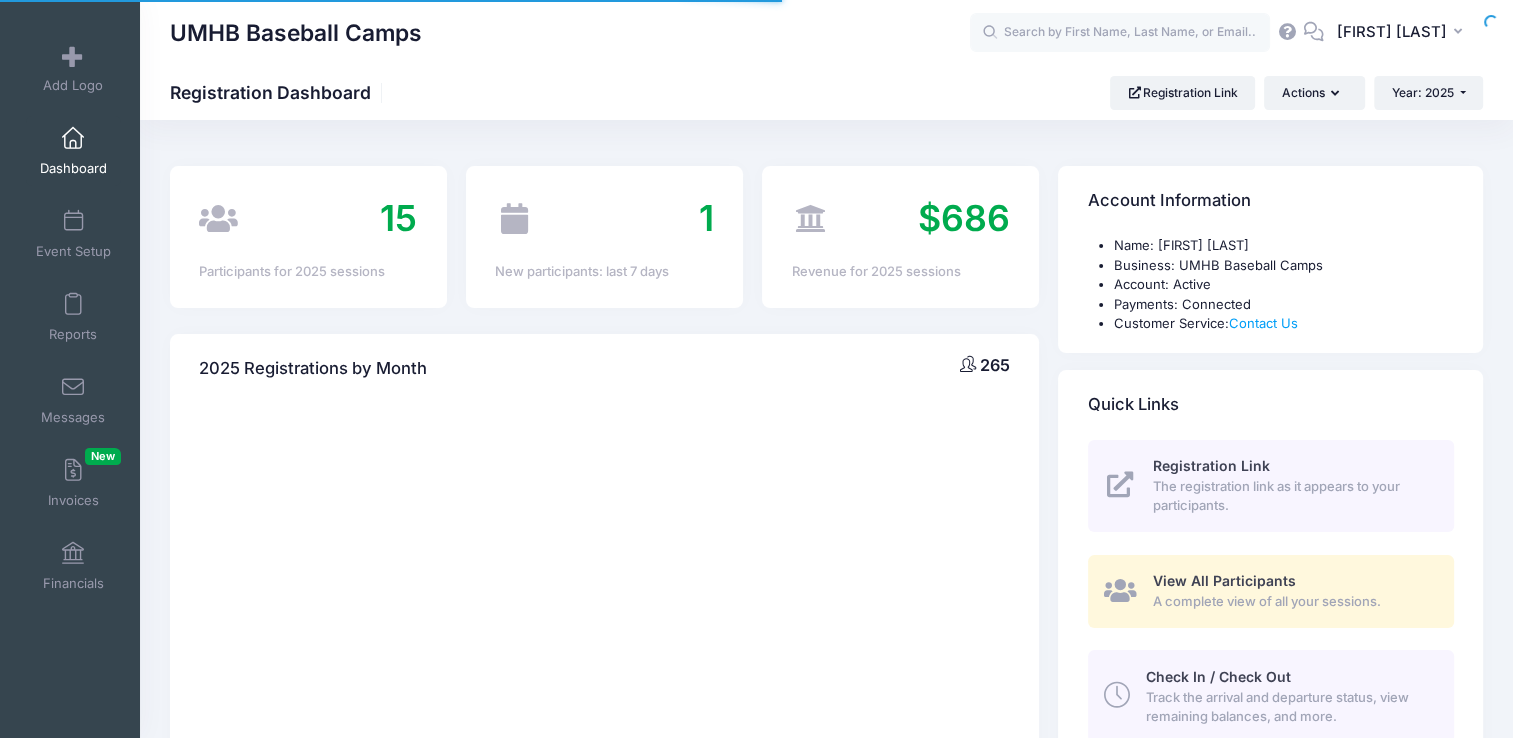 select 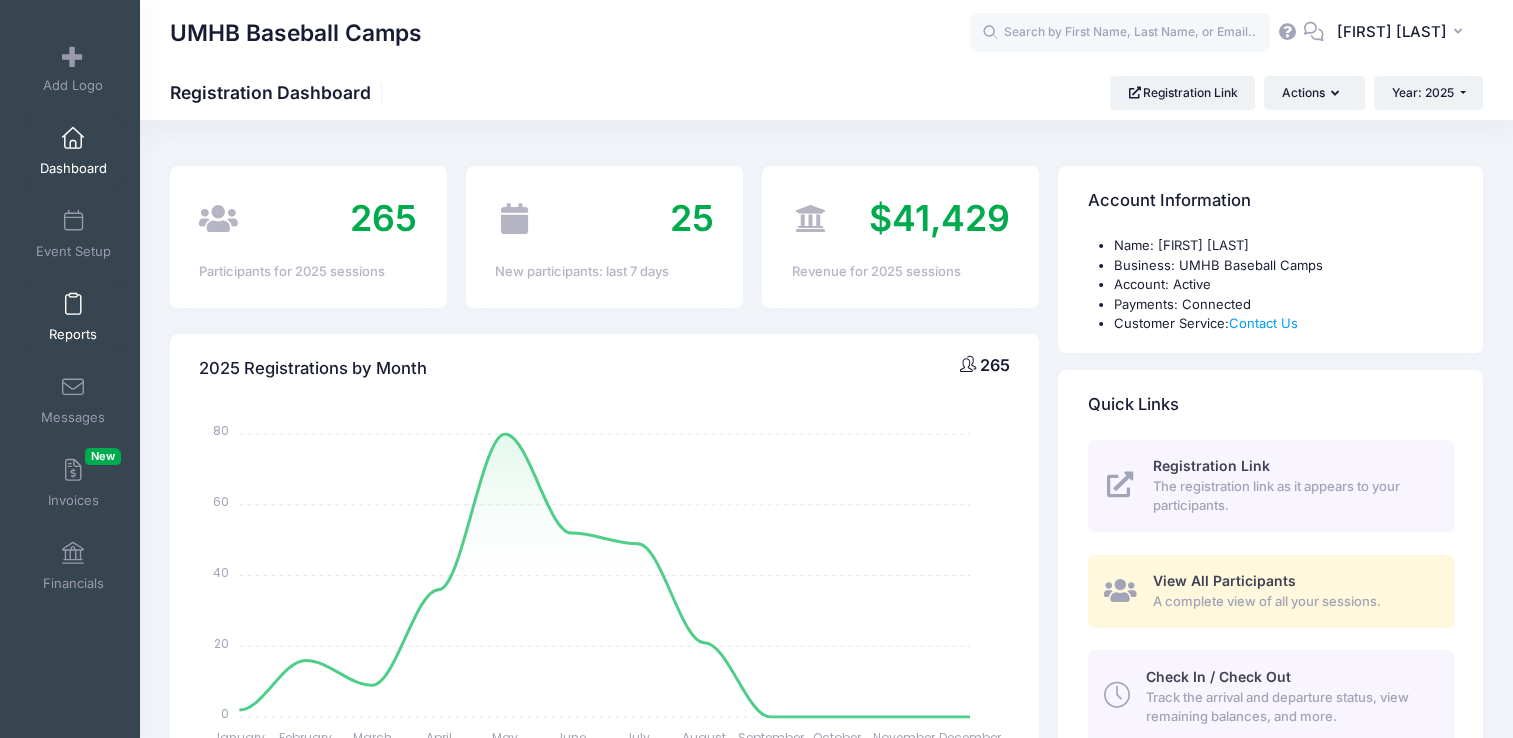 click on "Reports" at bounding box center [73, 334] 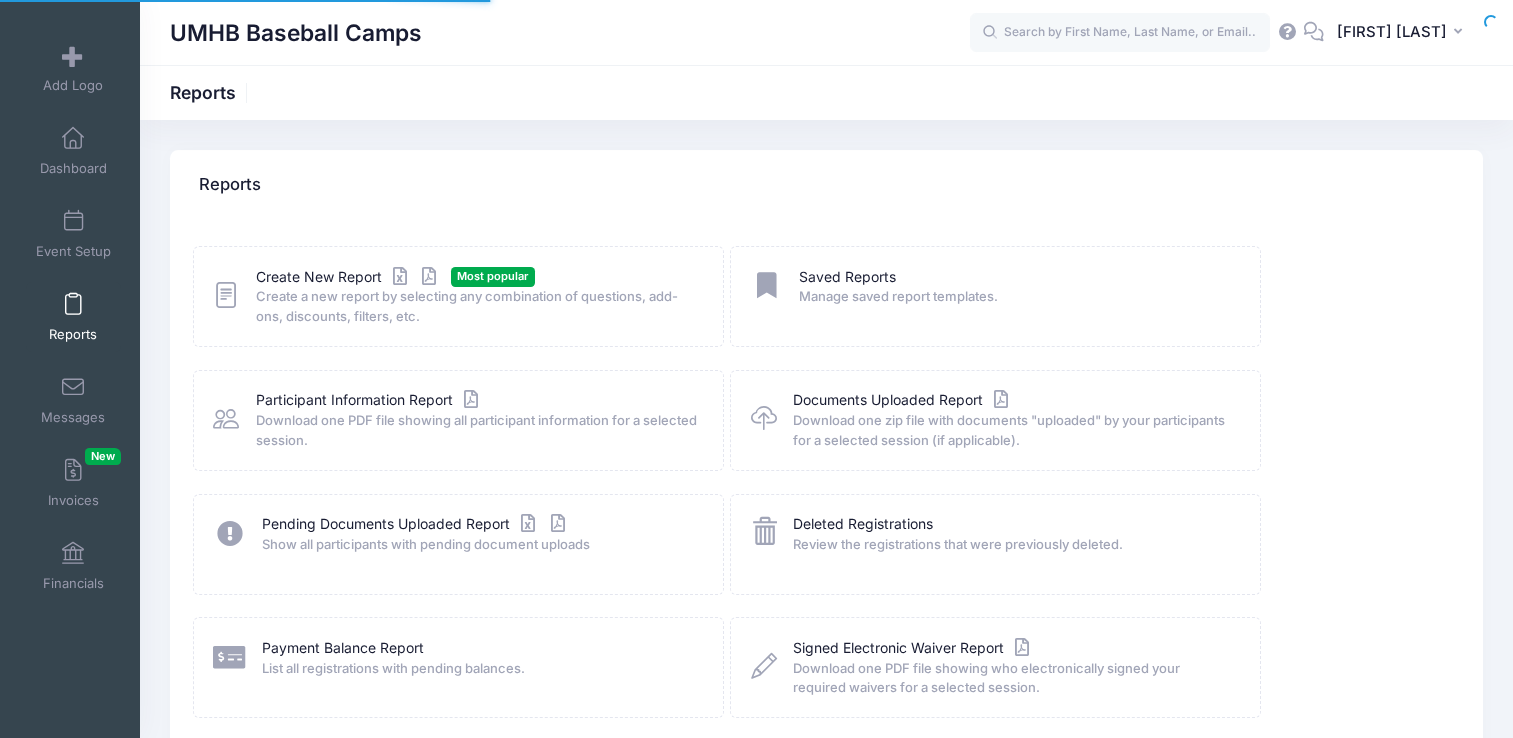 scroll, scrollTop: 0, scrollLeft: 0, axis: both 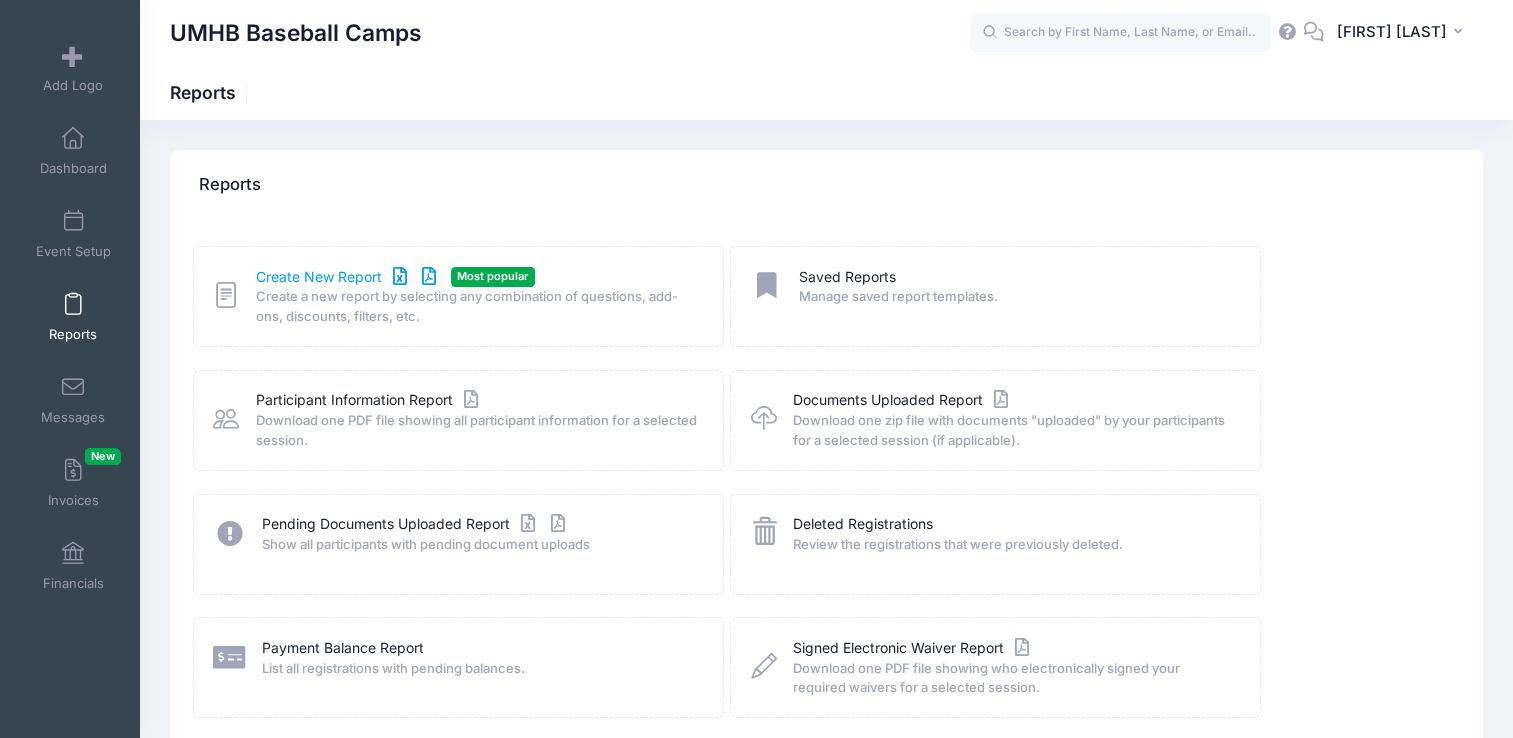 click on "Create New Report" at bounding box center [349, 277] 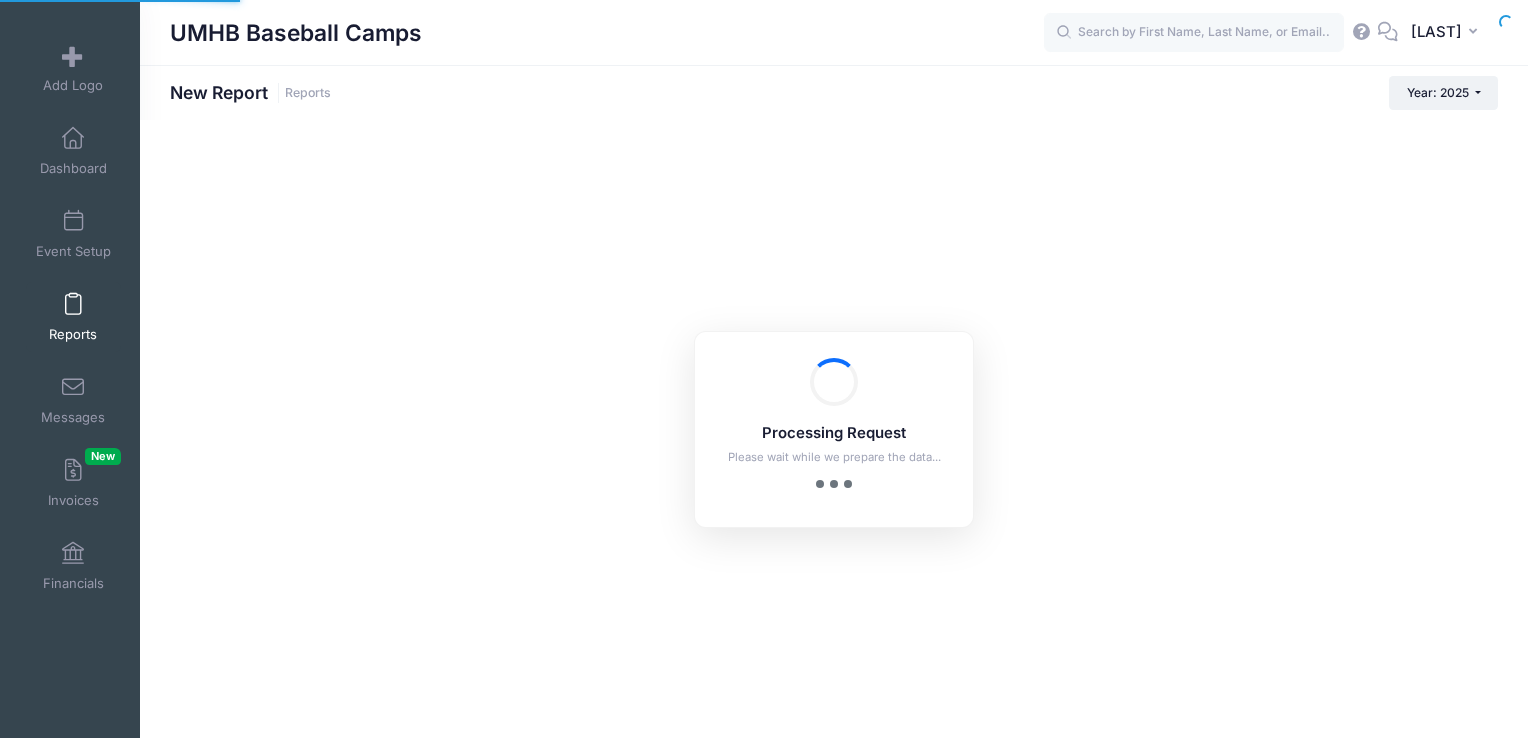 scroll, scrollTop: 0, scrollLeft: 0, axis: both 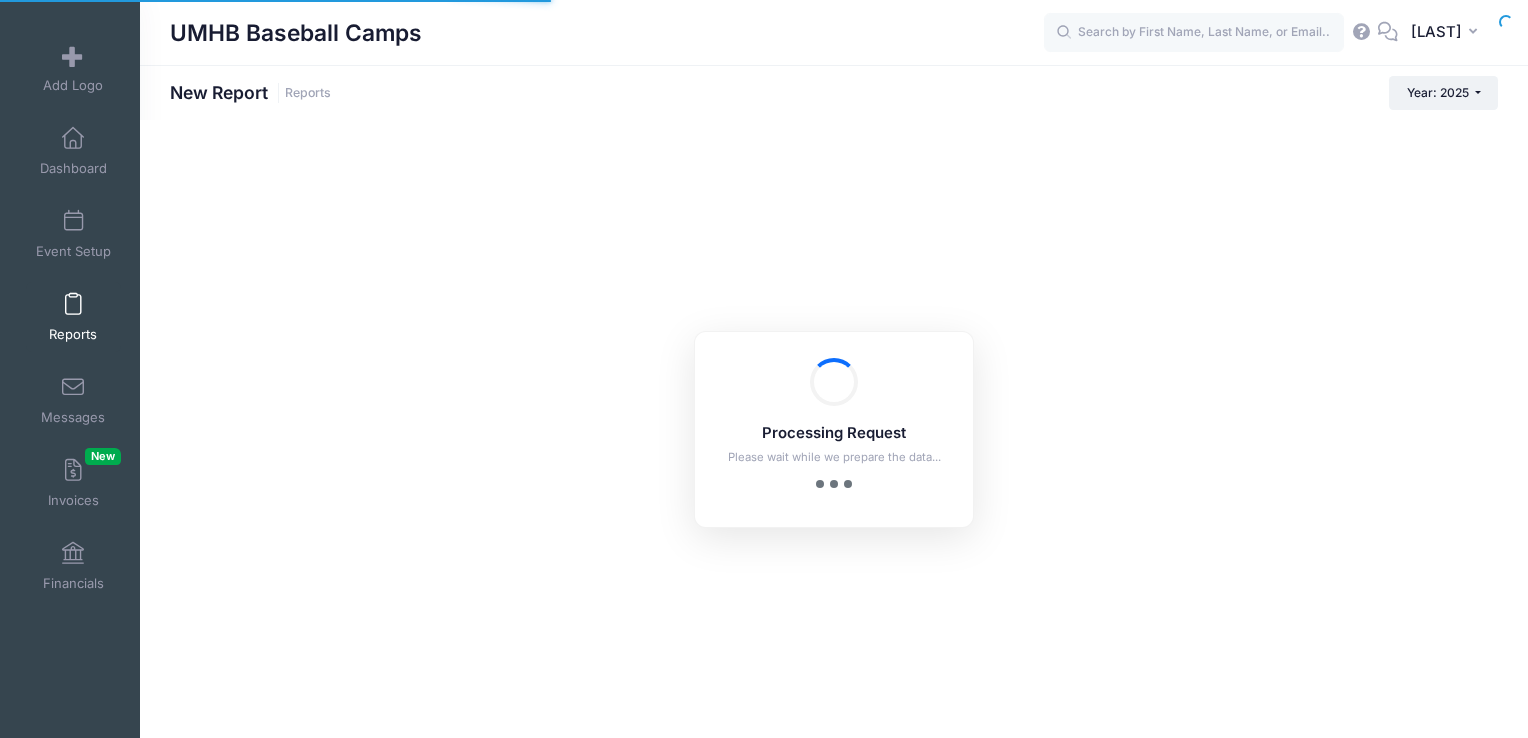checkbox on "true" 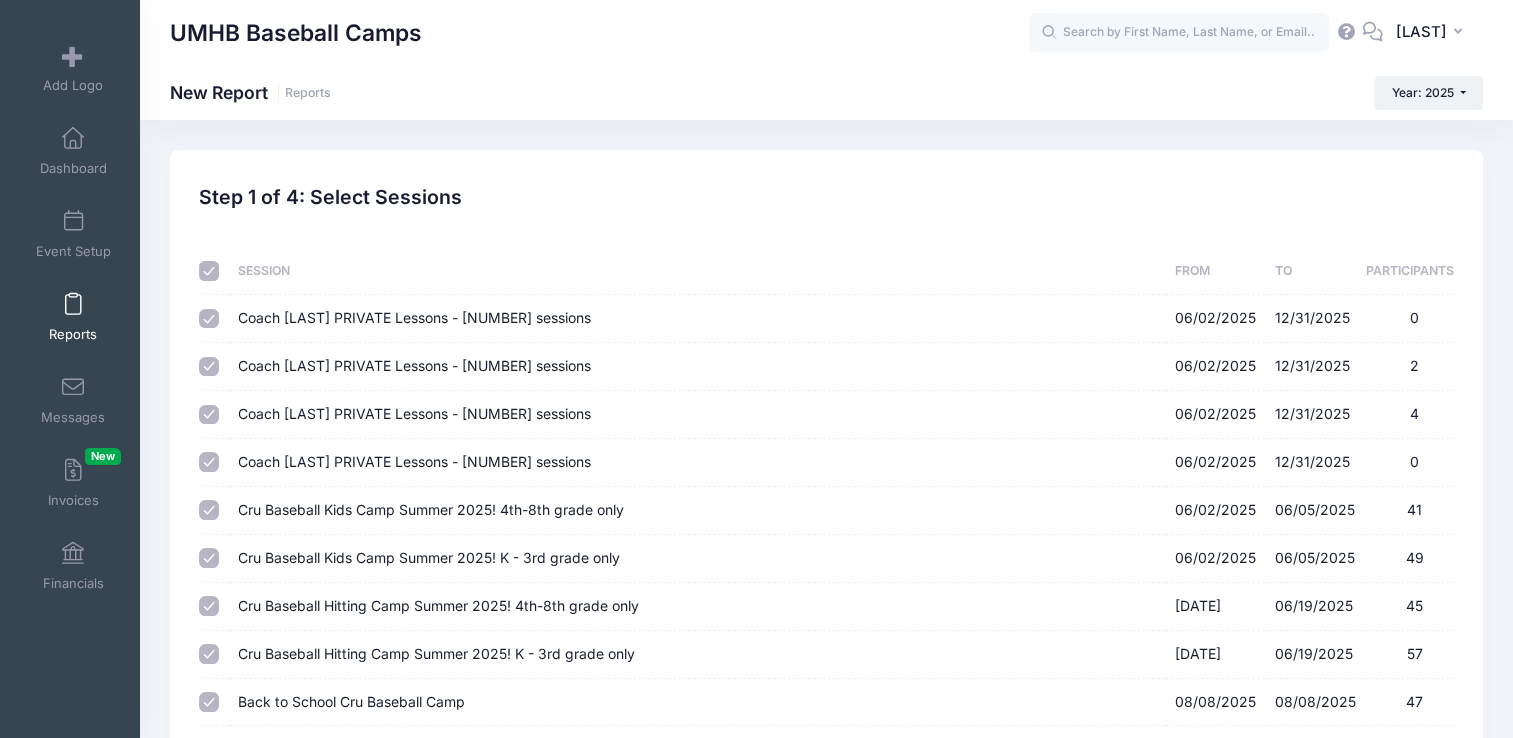click at bounding box center [209, 271] 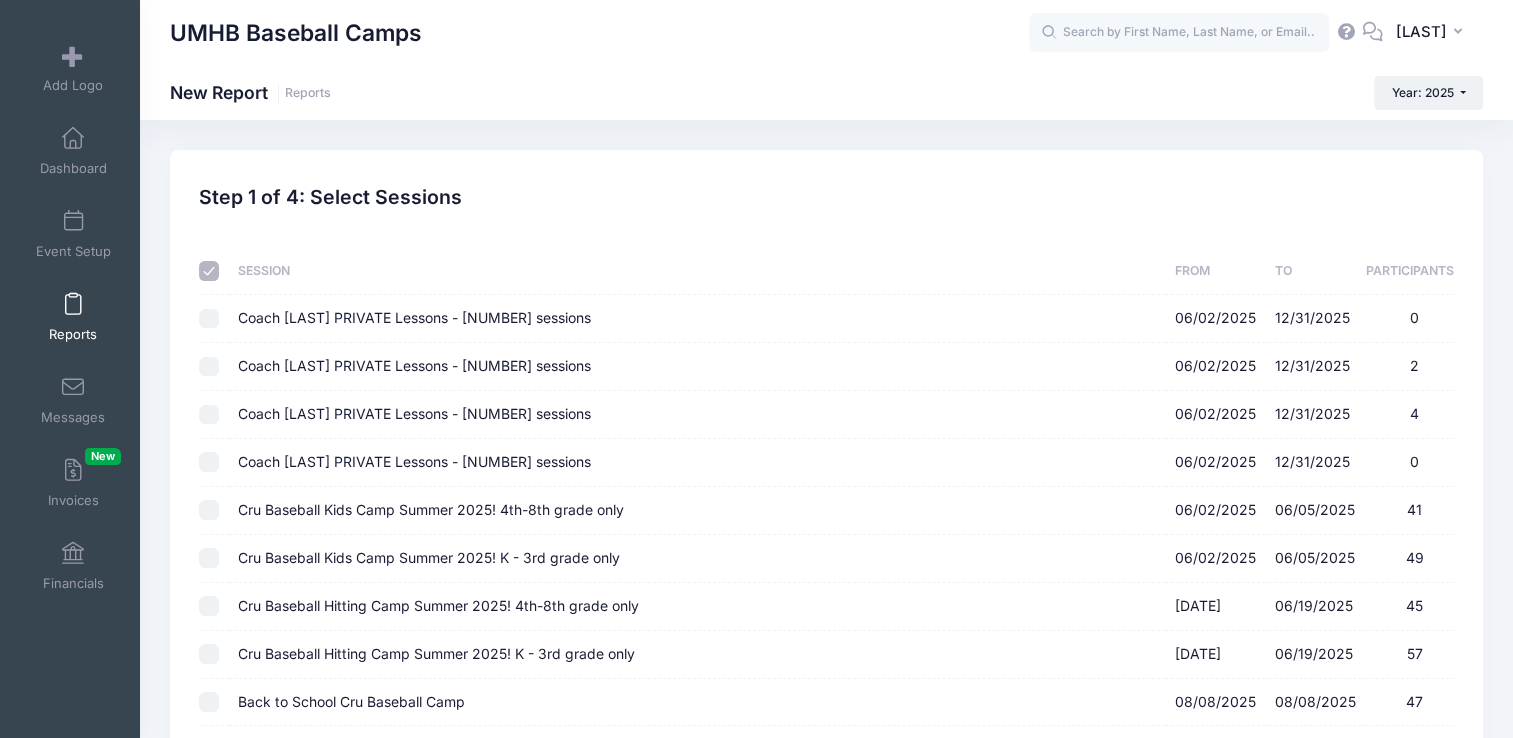 checkbox on "false" 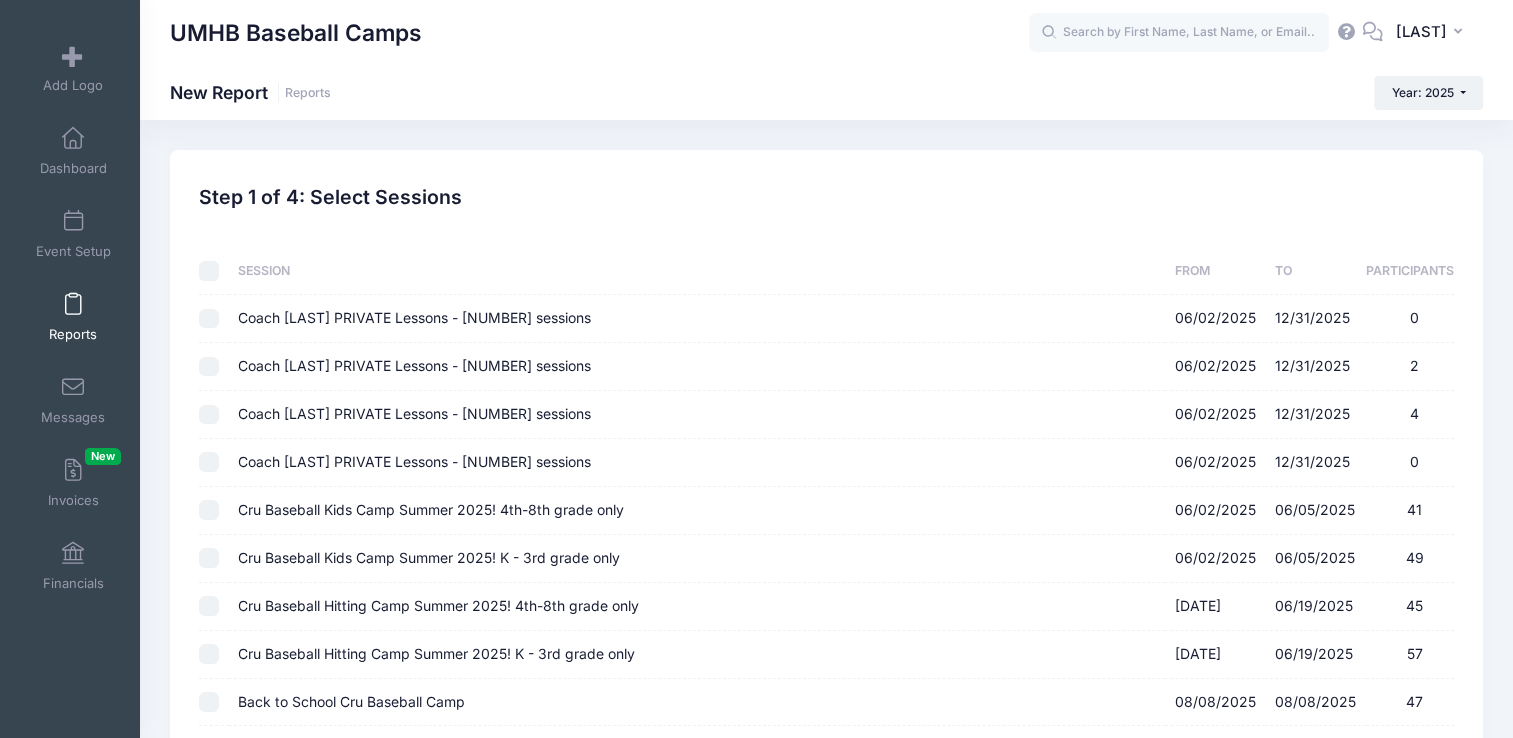 checkbox on "false" 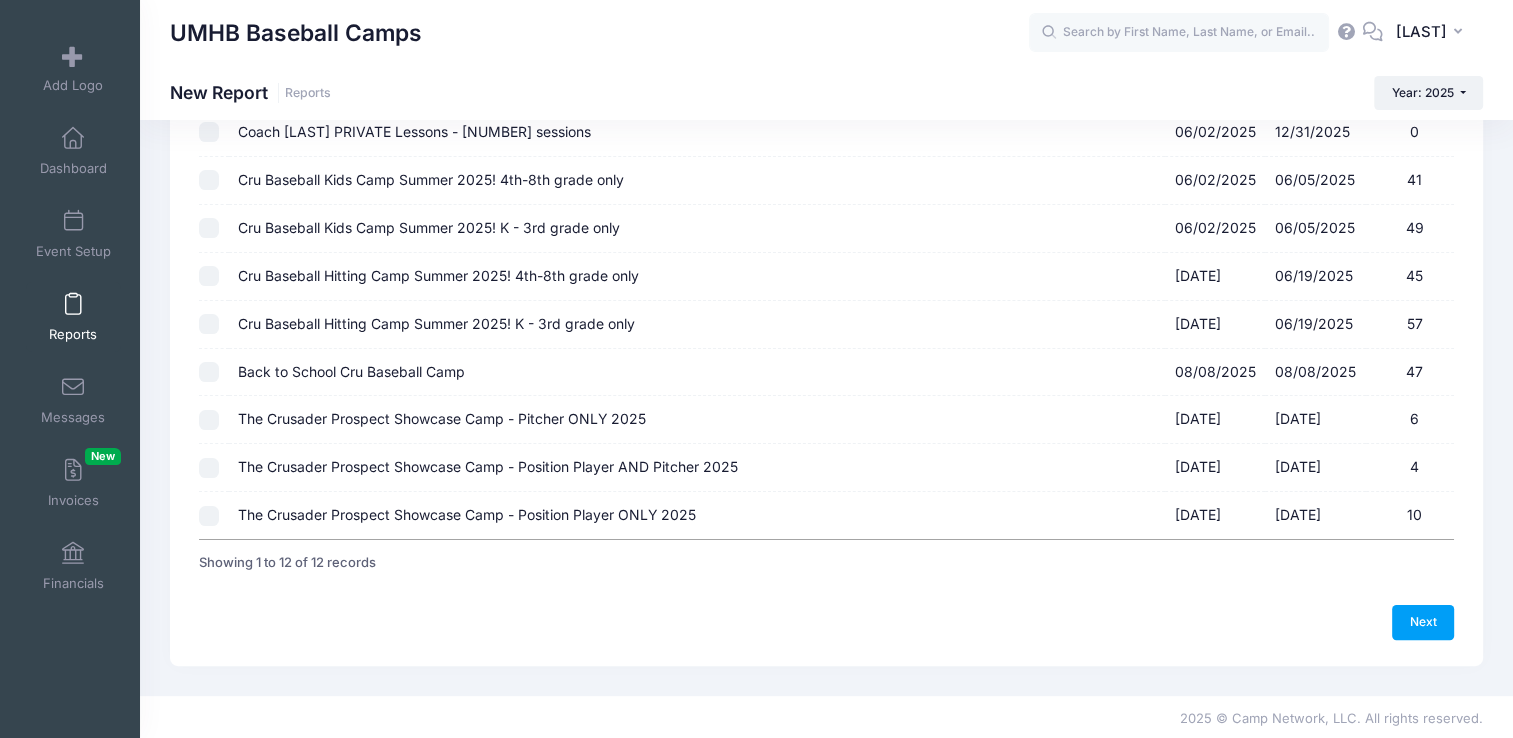 click at bounding box center [213, 373] 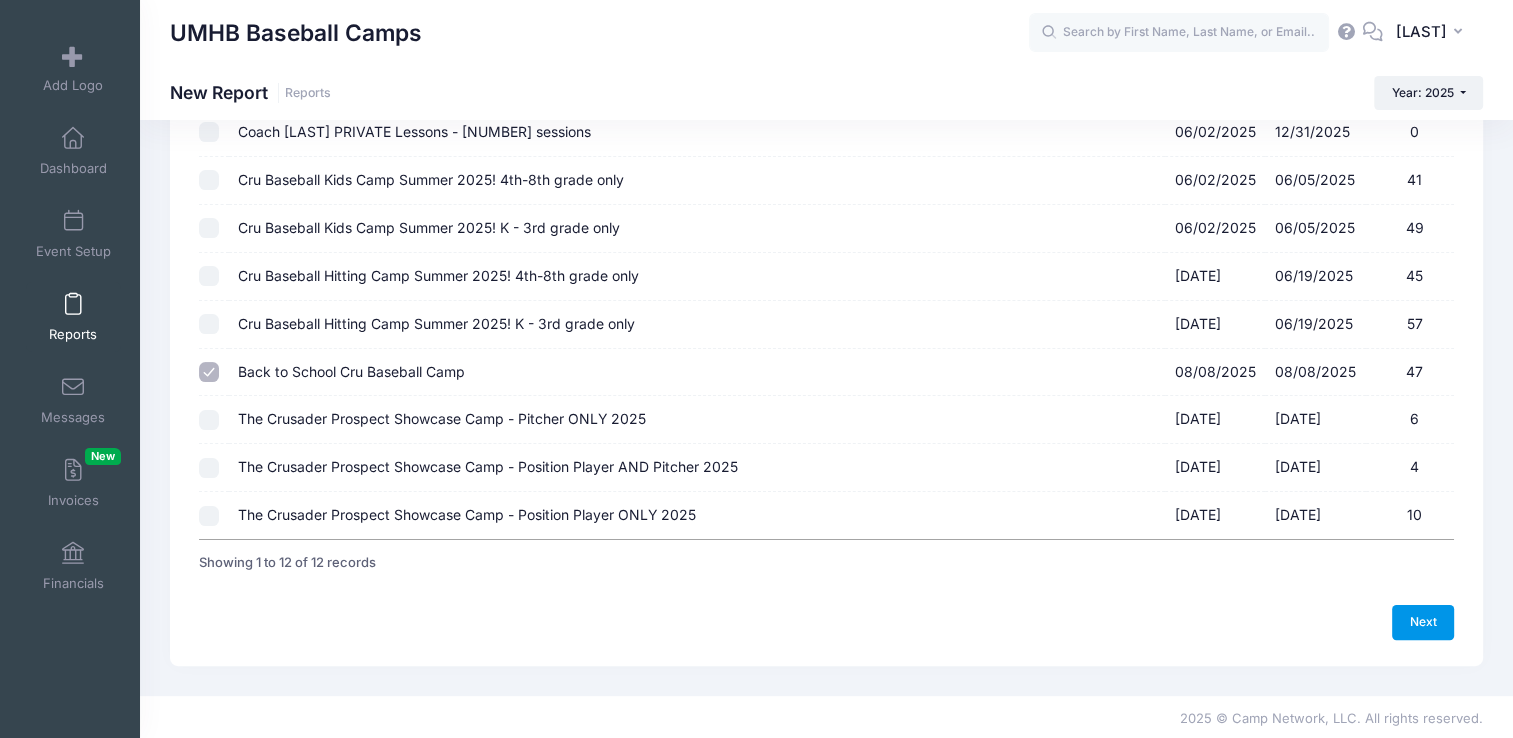 click on "Next" at bounding box center (1423, 622) 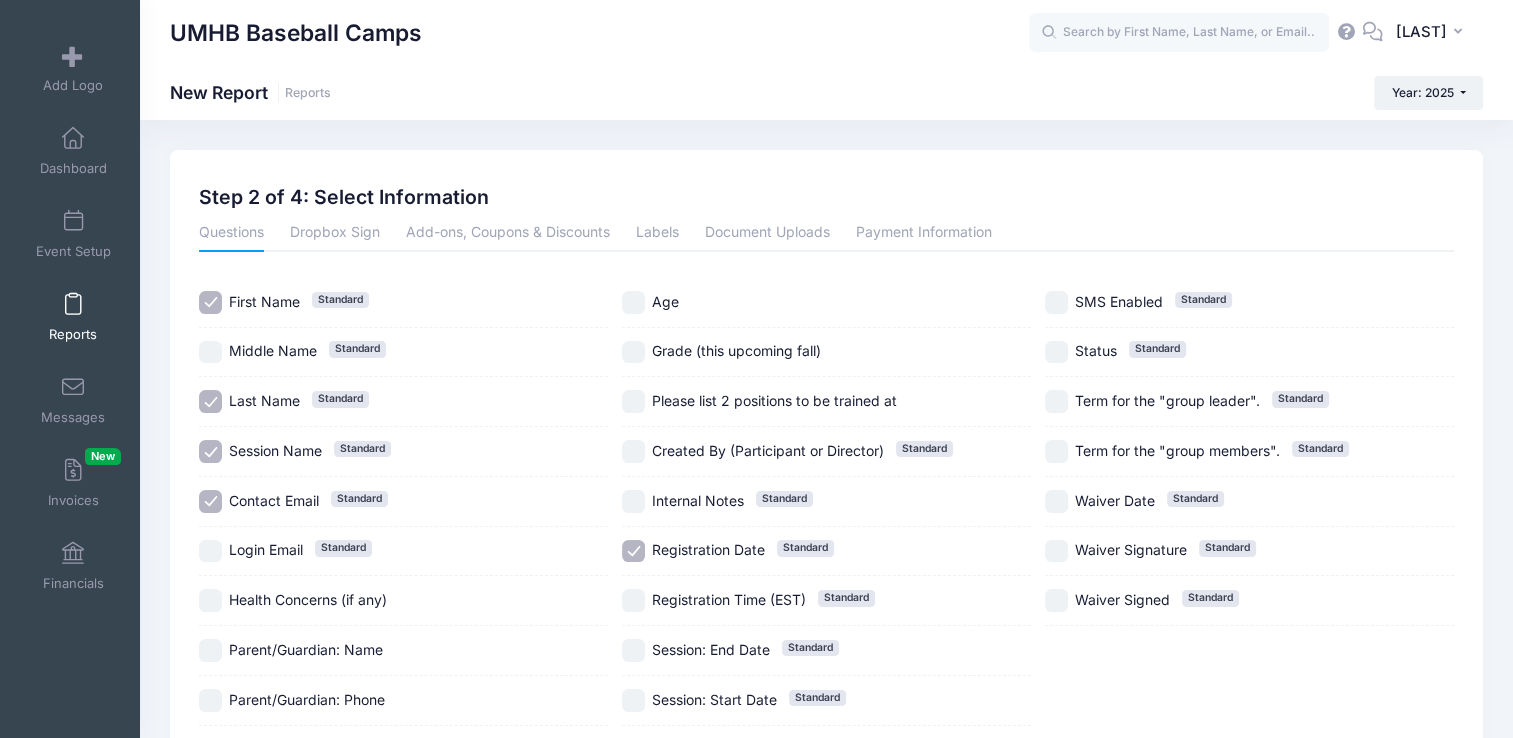 click on "Session Name Standard" at bounding box center (210, 451) 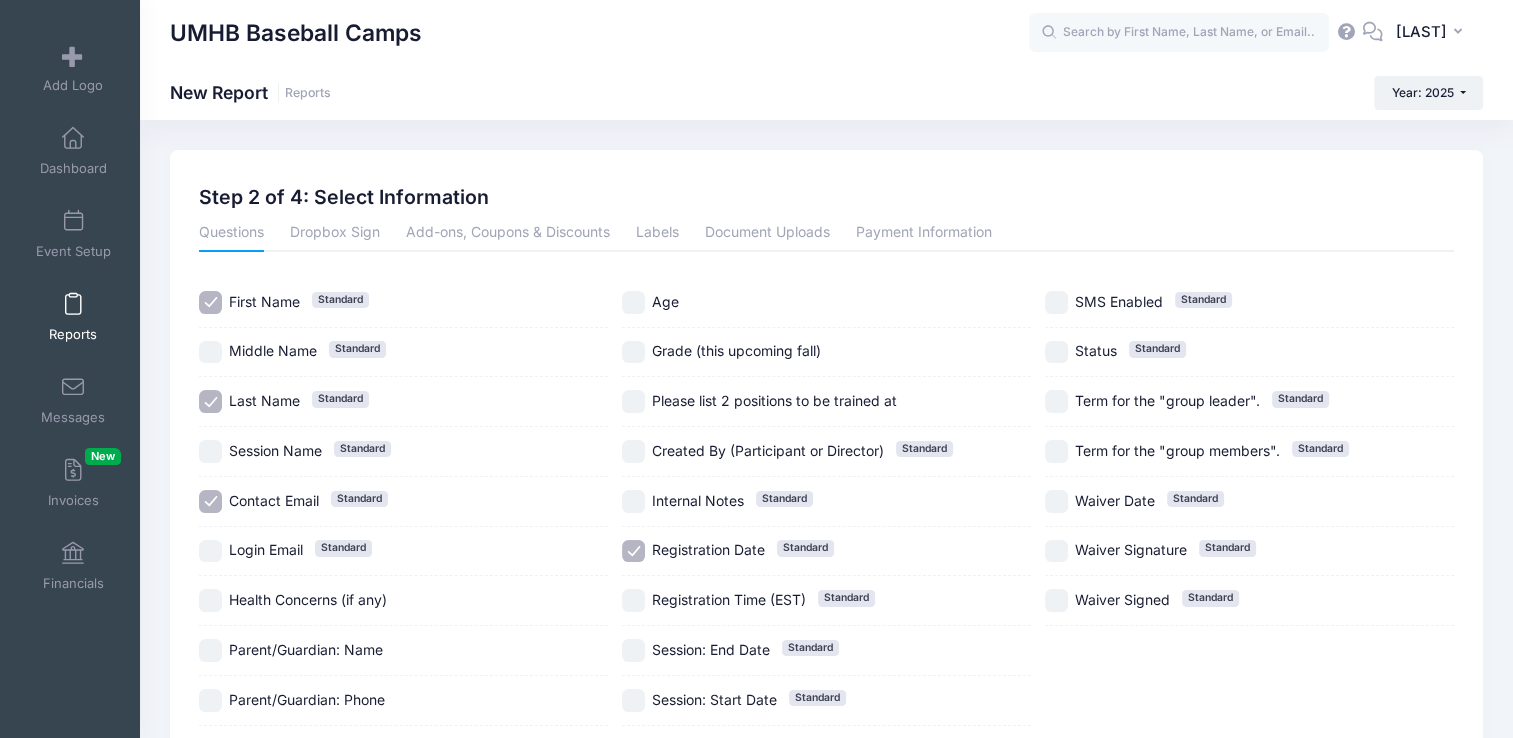 click on "Last Name Standard" at bounding box center (210, 401) 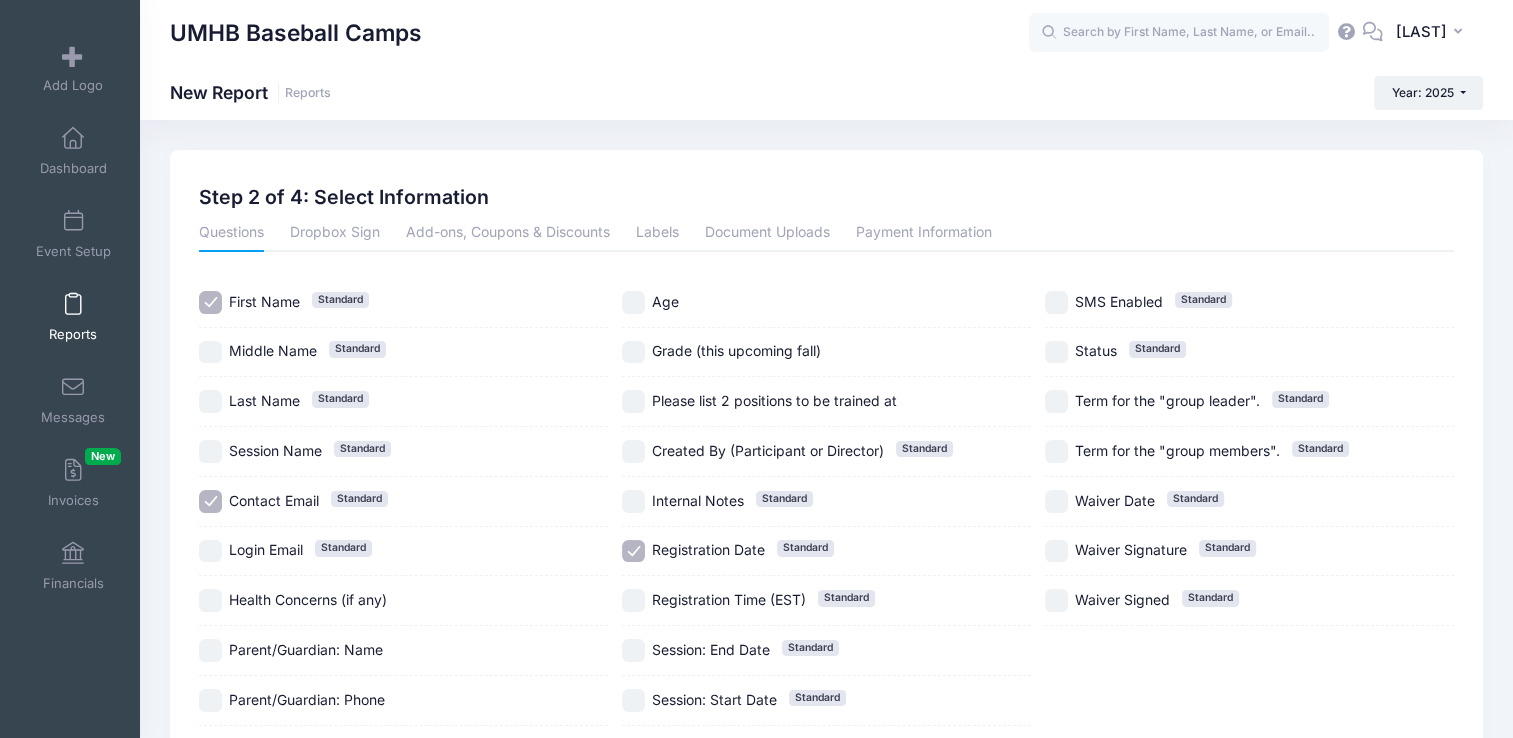 click on "First Name Standard" at bounding box center [210, 302] 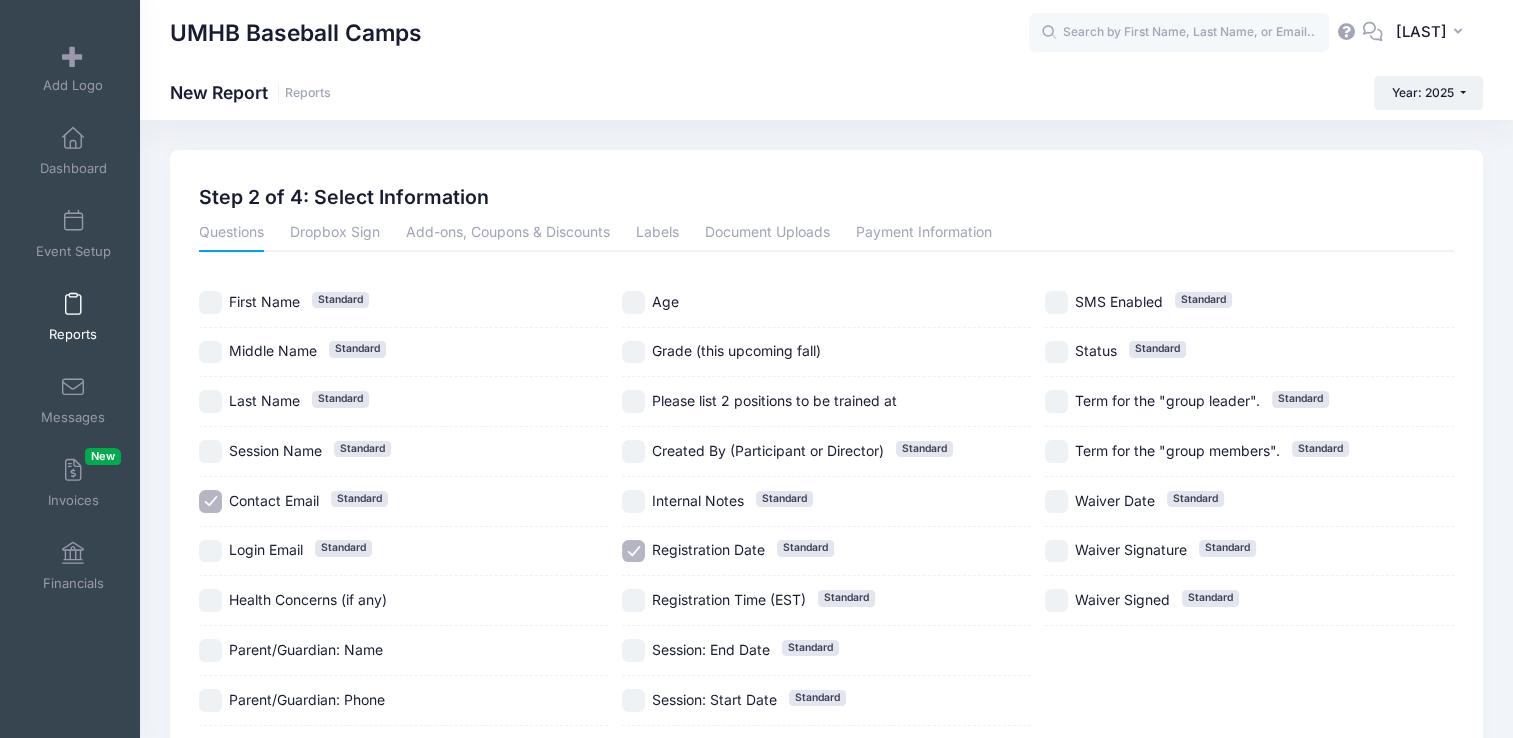 click on "Registration Date Standard" at bounding box center [633, 551] 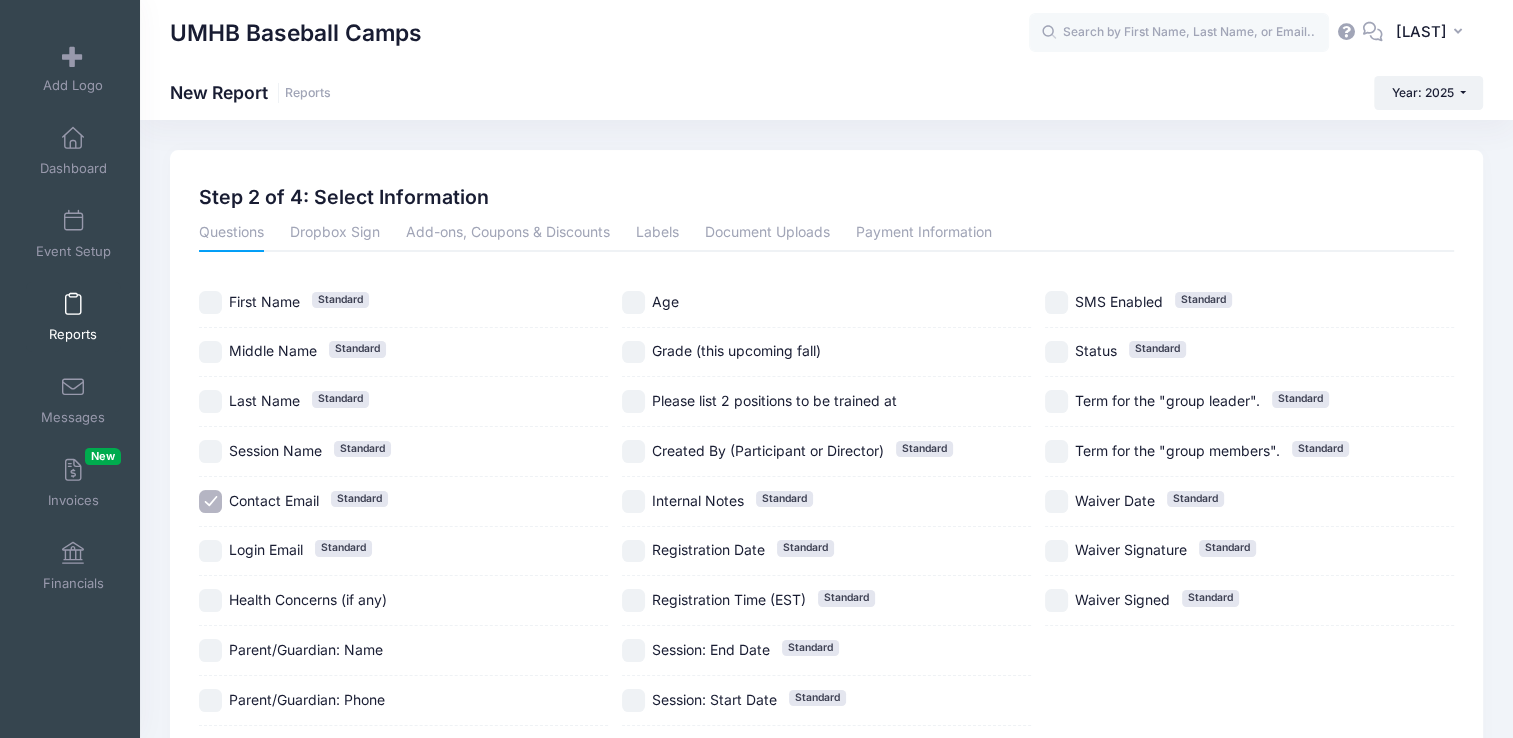 scroll, scrollTop: 140, scrollLeft: 0, axis: vertical 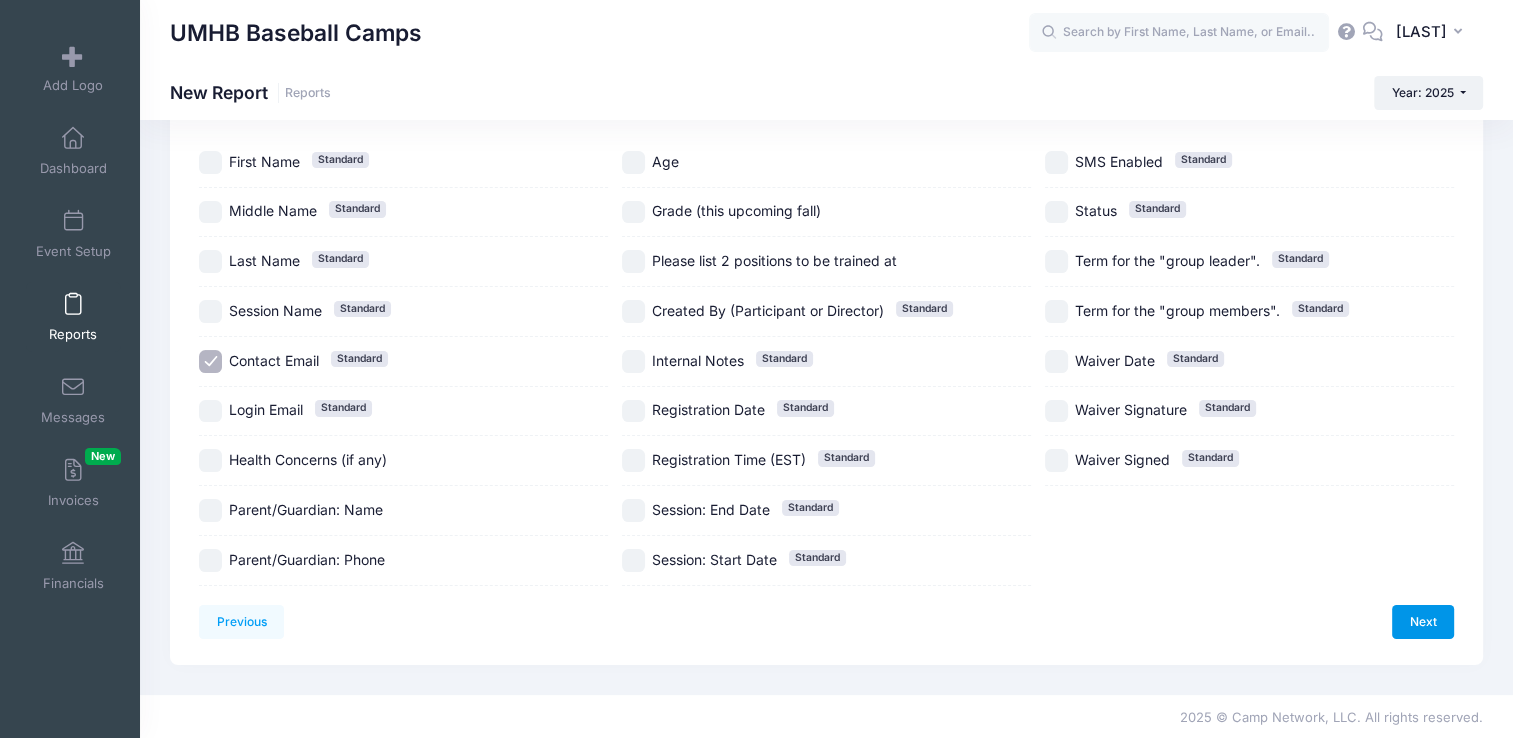 click on "Next" at bounding box center (1423, 622) 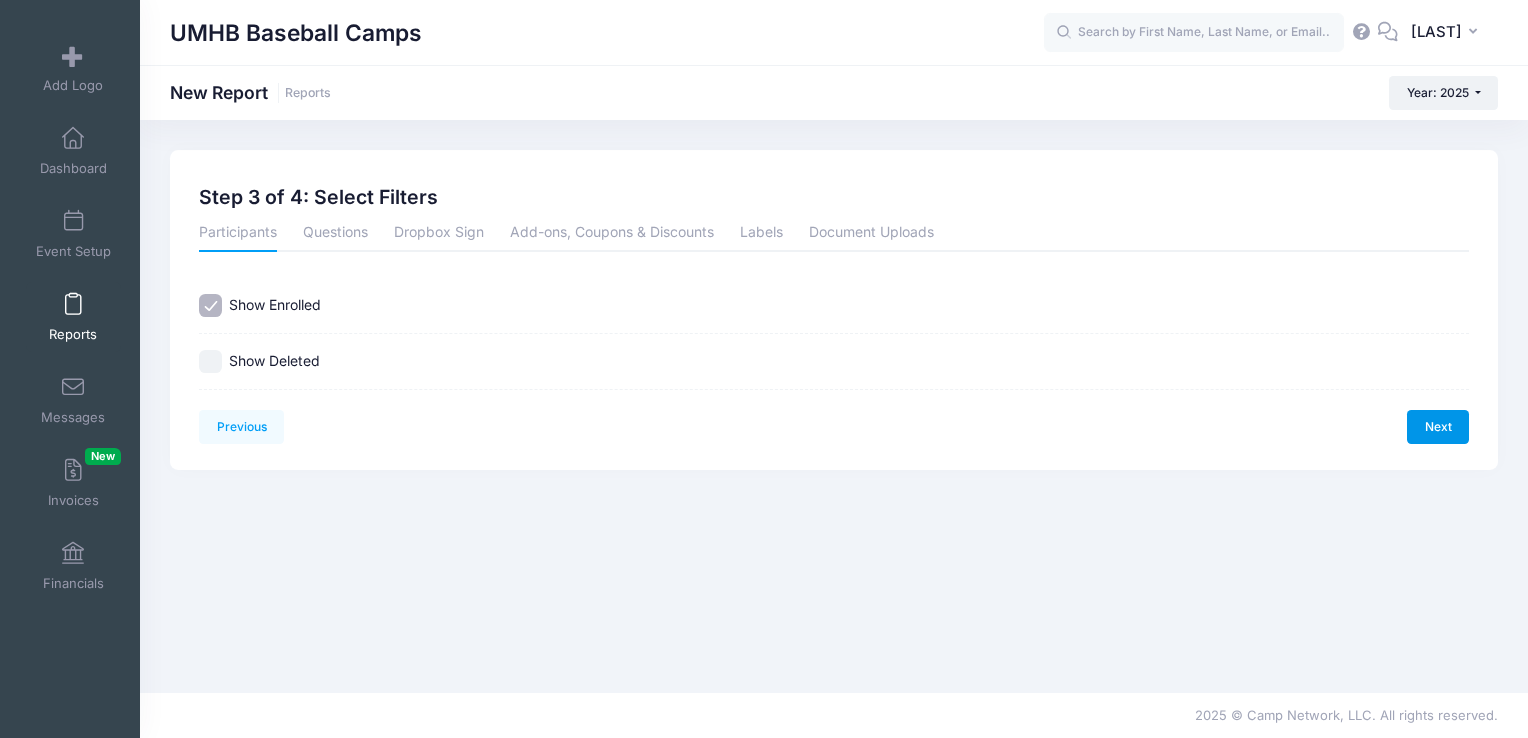 click on "Next" at bounding box center [1438, 427] 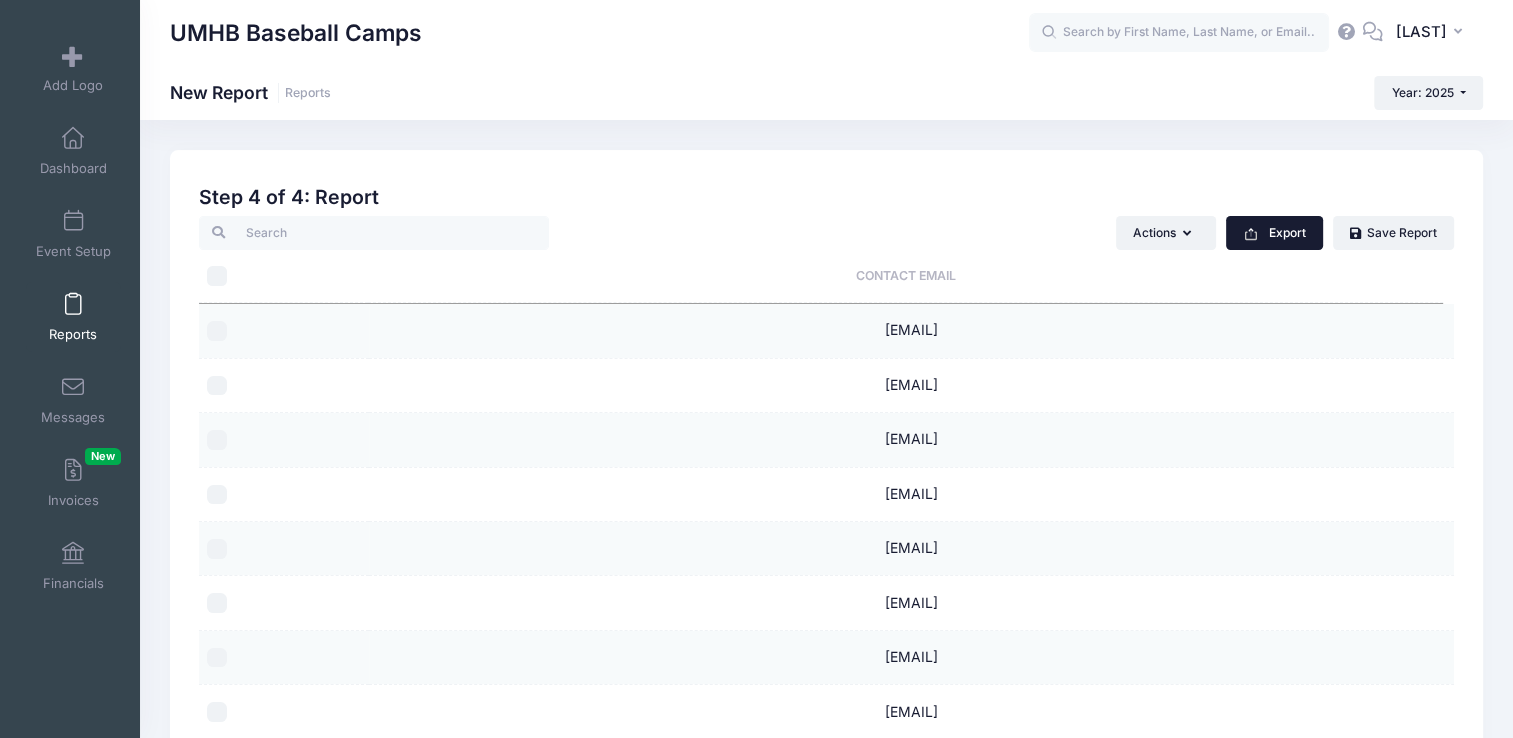 click on "Export" at bounding box center (1274, 233) 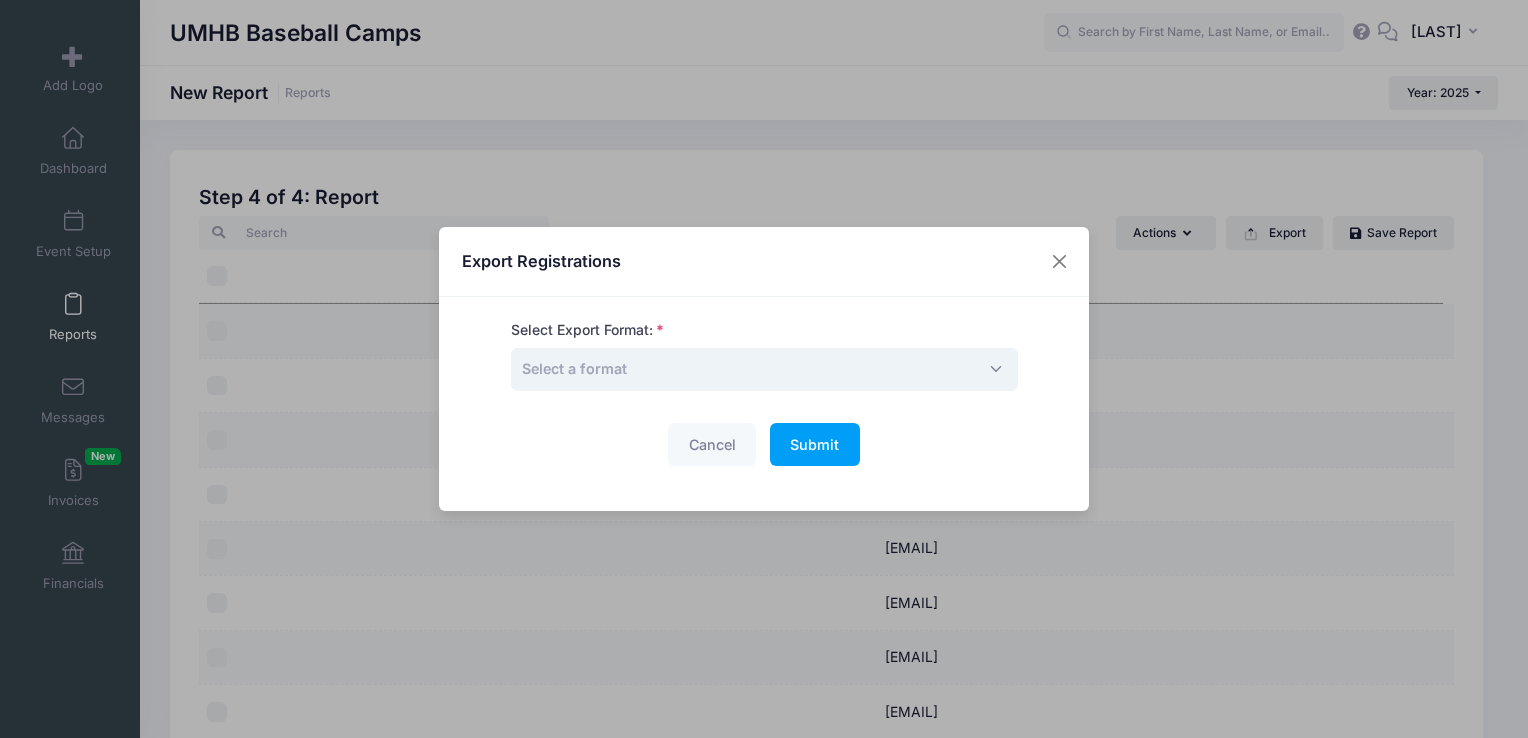 click on "Select a format" at bounding box center [764, 369] 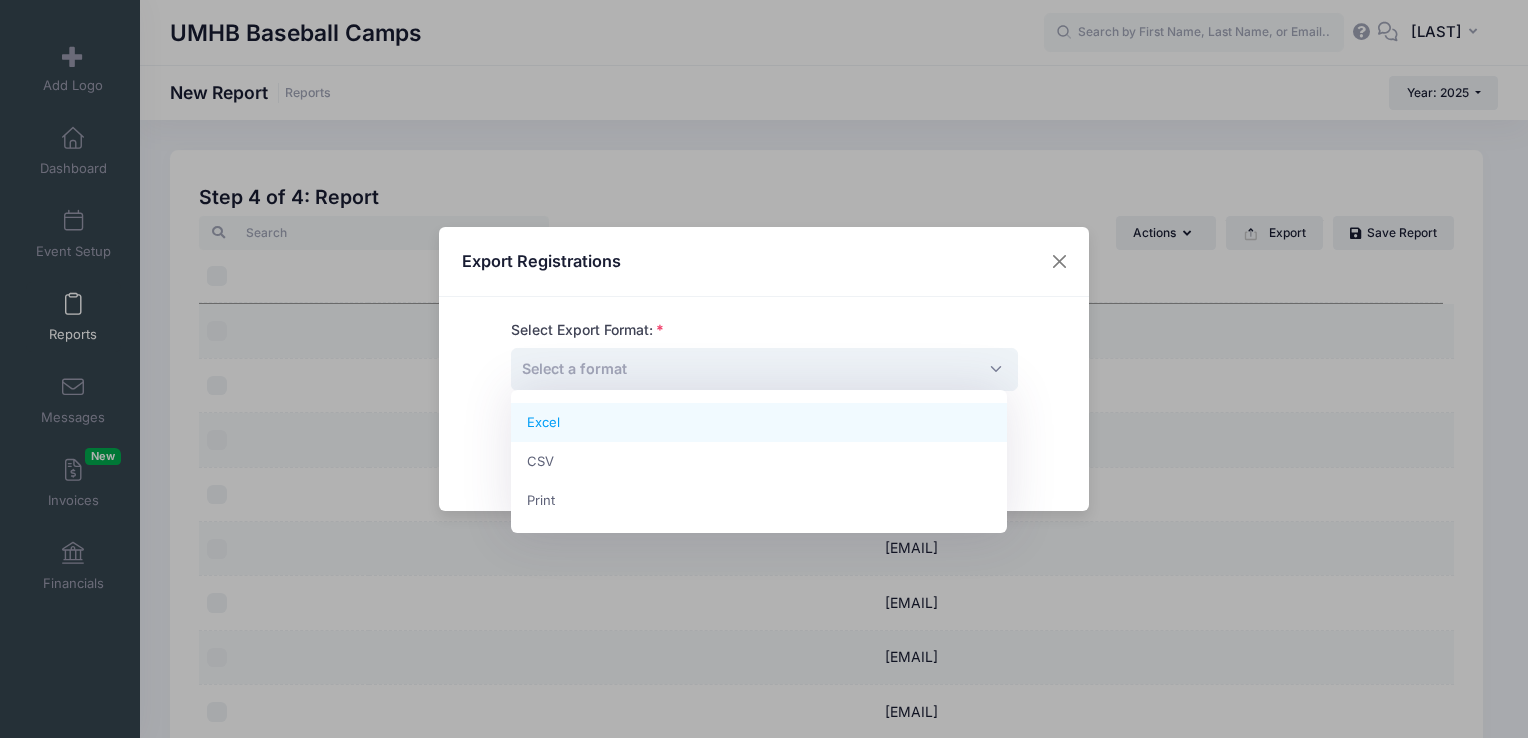 select on "excel" 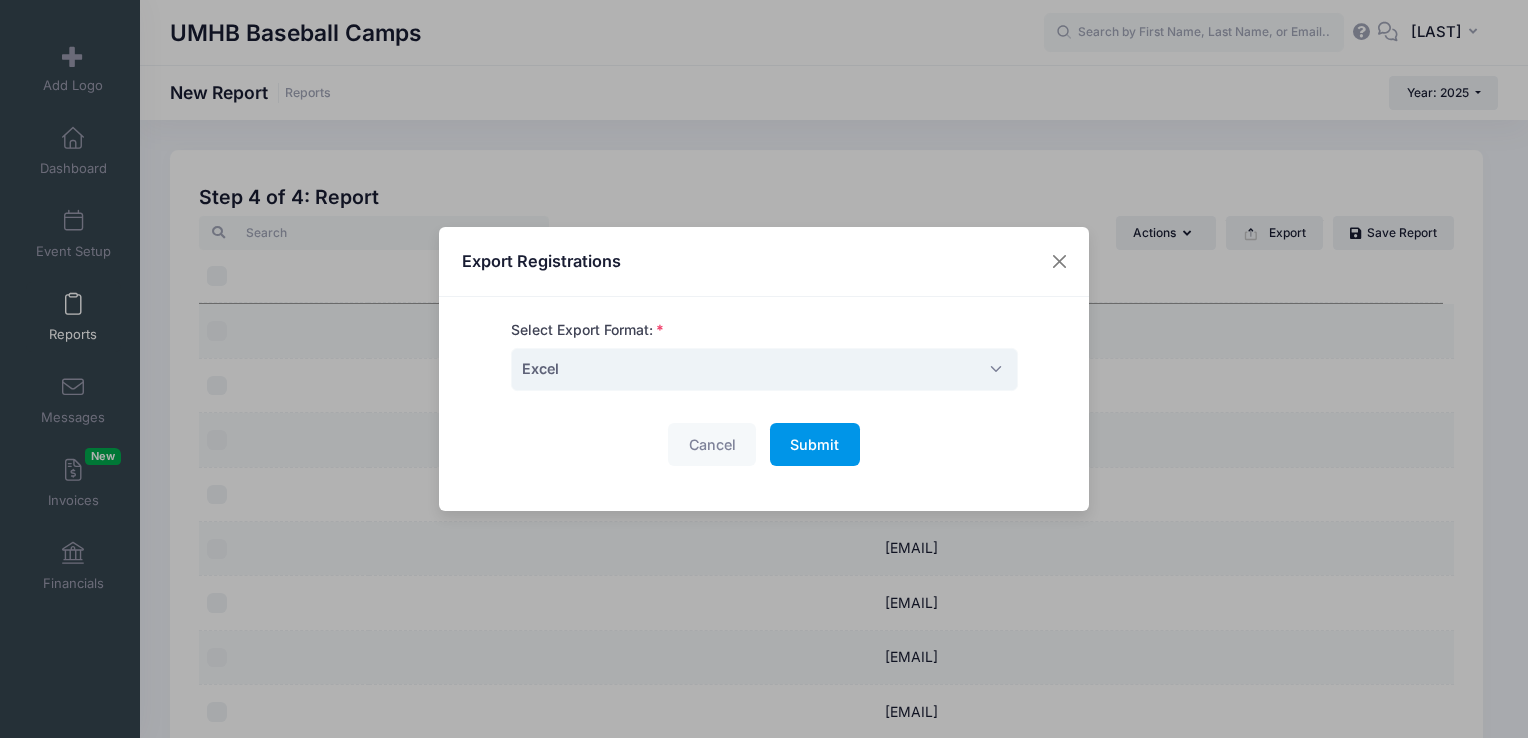 click on "Submit" at bounding box center (814, 444) 